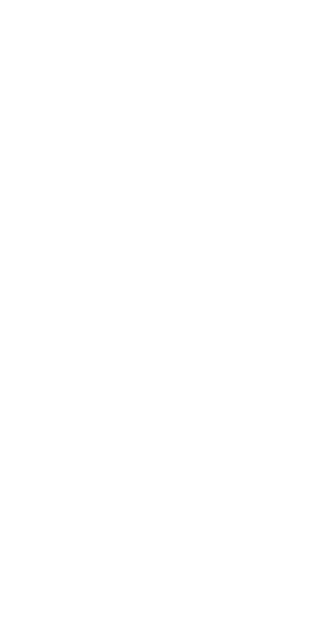 scroll, scrollTop: 0, scrollLeft: 0, axis: both 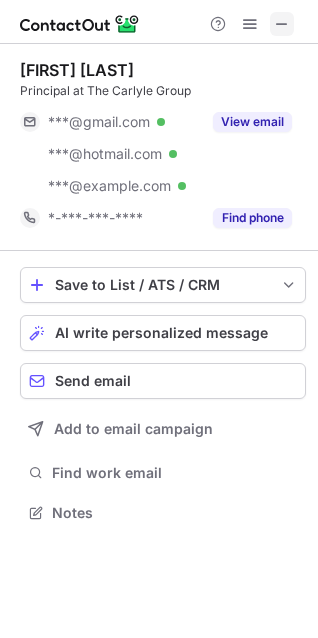 click at bounding box center [282, 24] 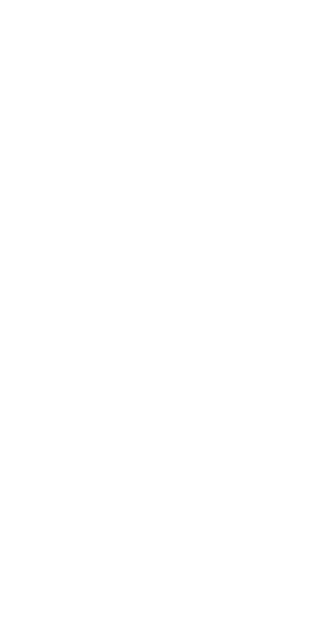 scroll, scrollTop: 0, scrollLeft: 0, axis: both 